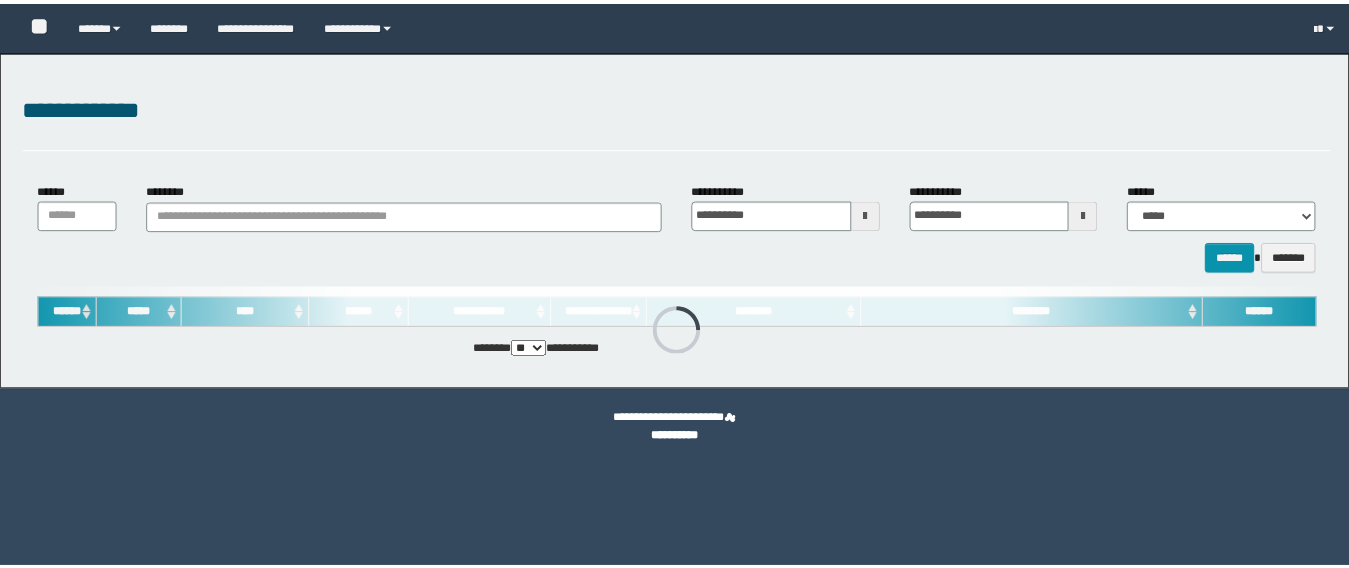 scroll, scrollTop: 0, scrollLeft: 0, axis: both 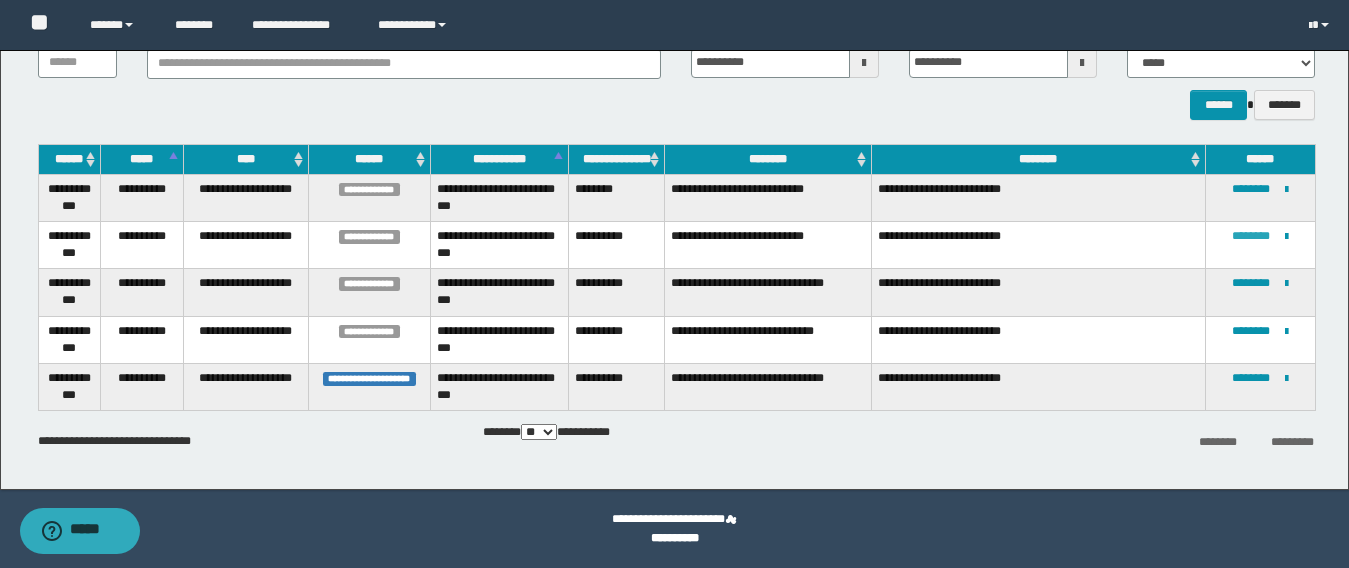 click on "********" at bounding box center [1251, 236] 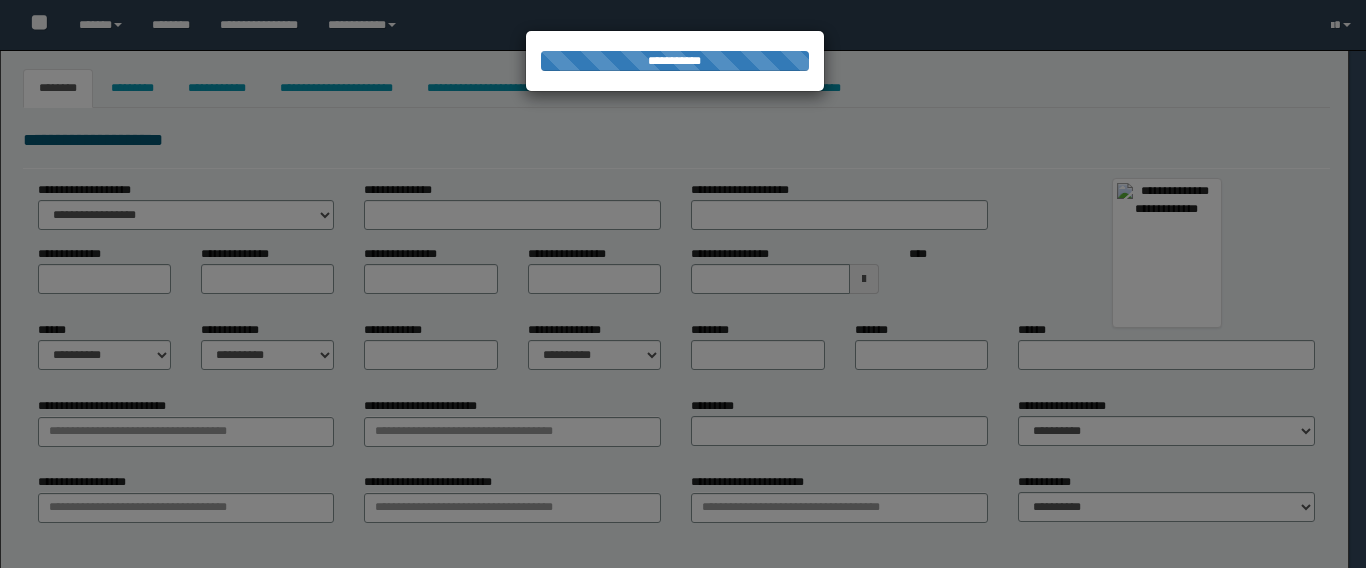 type on "*******" 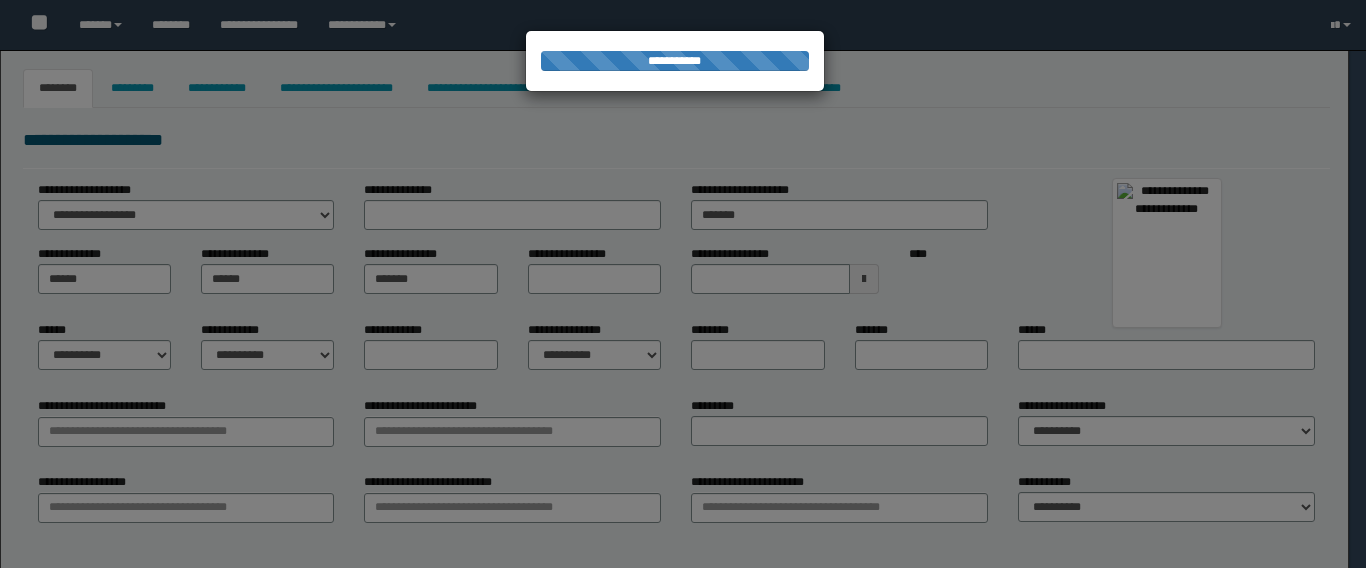 type on "*****" 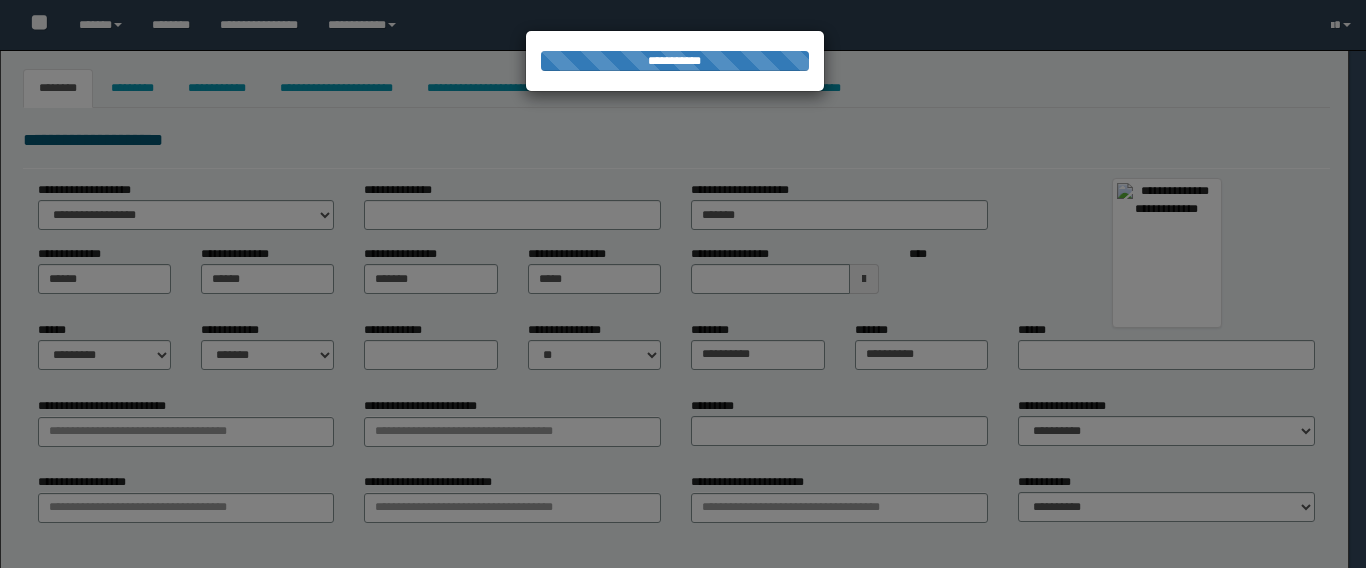 type on "**********" 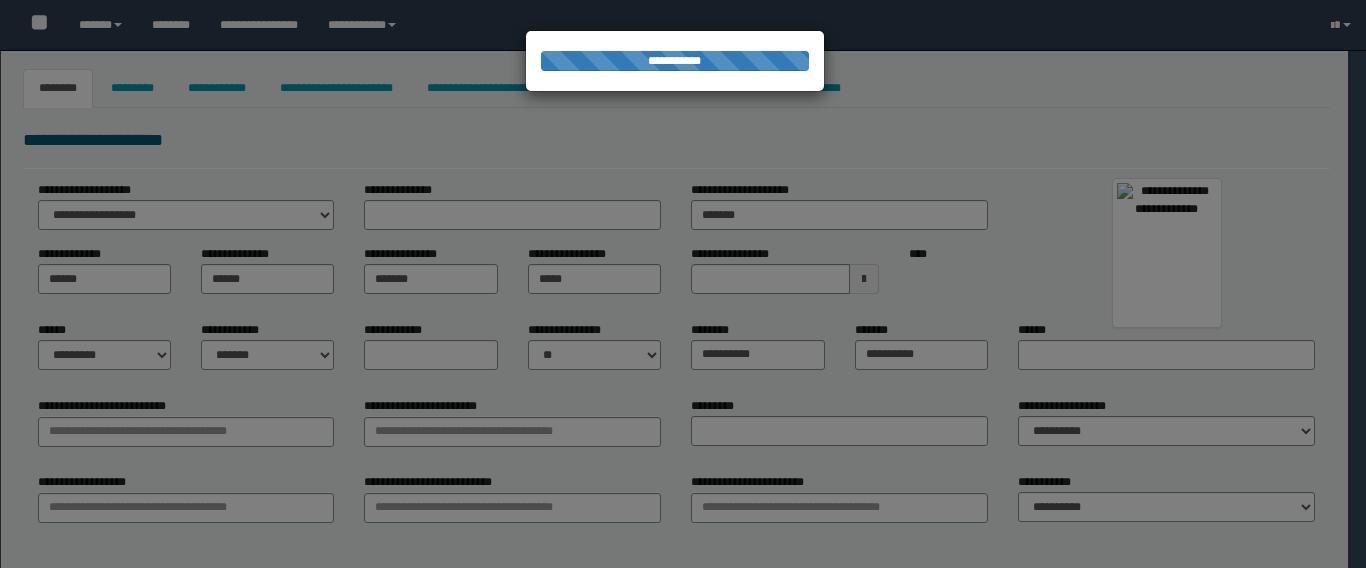 type on "*****" 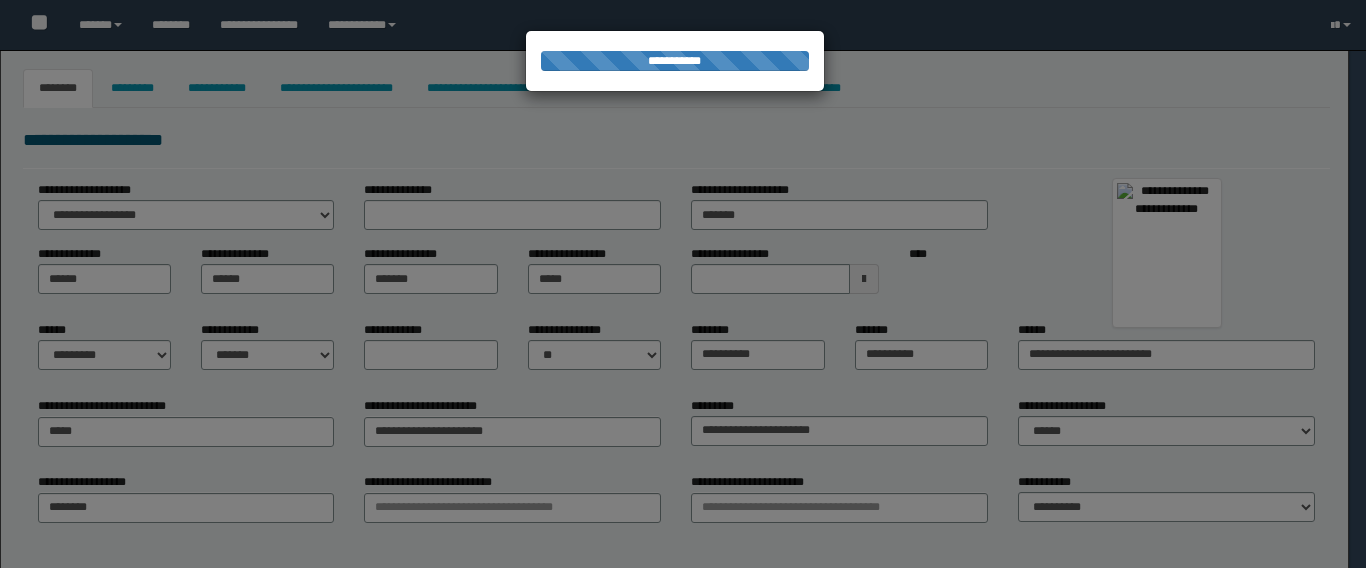 type on "*********" 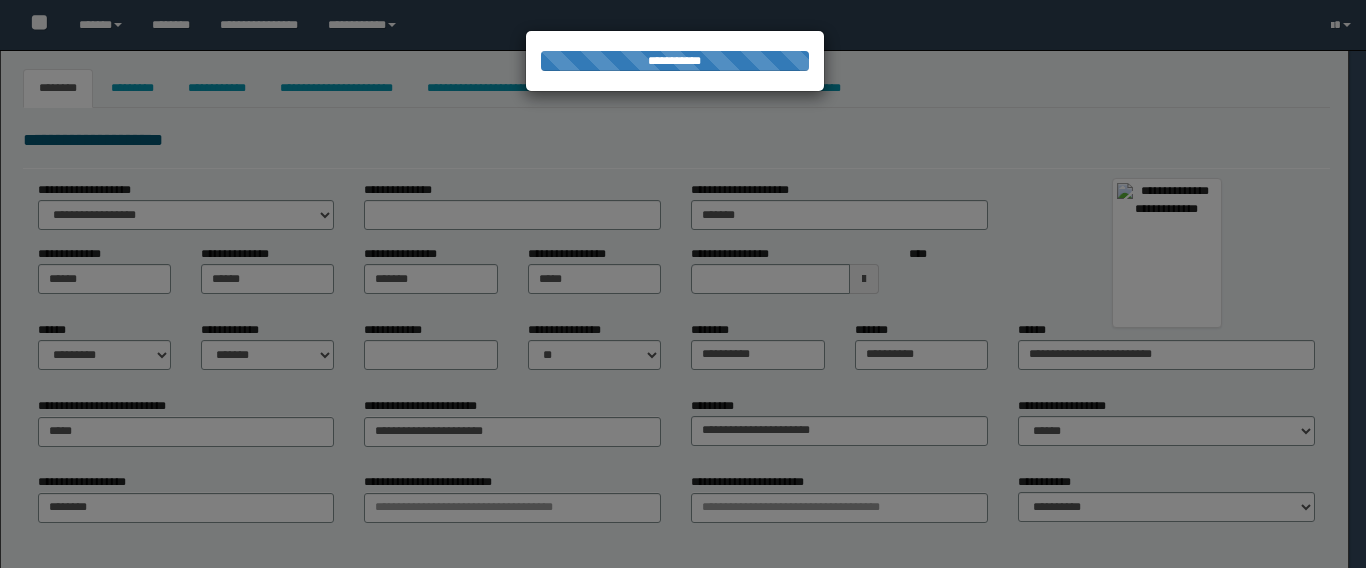 type on "*******" 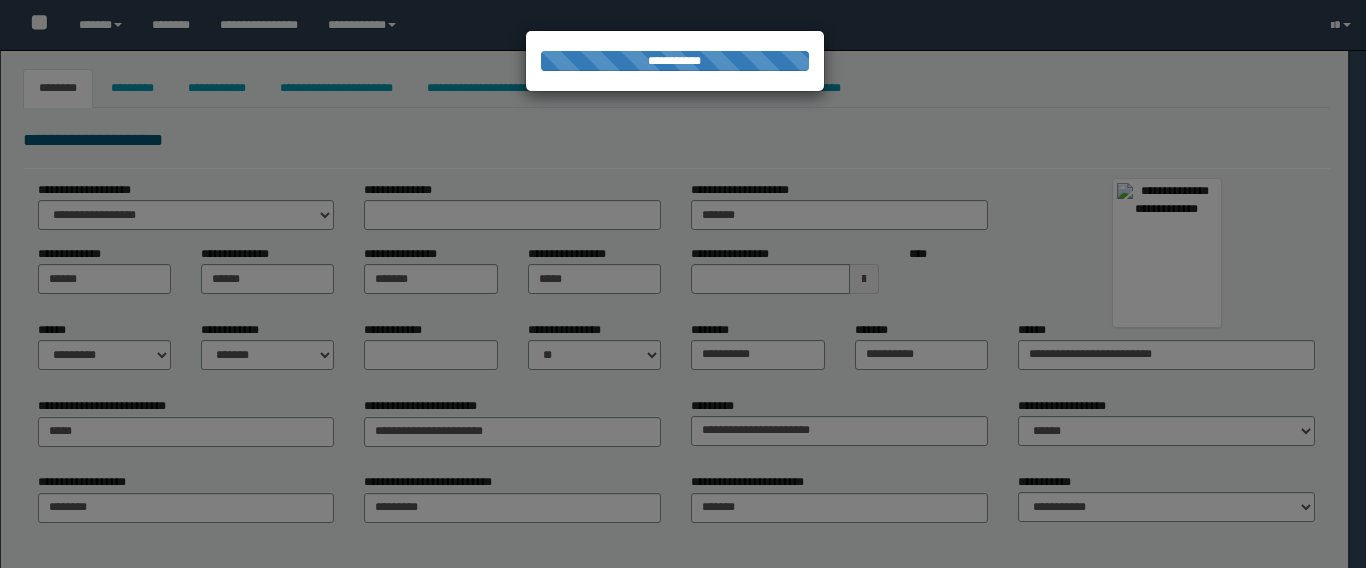 type on "**********" 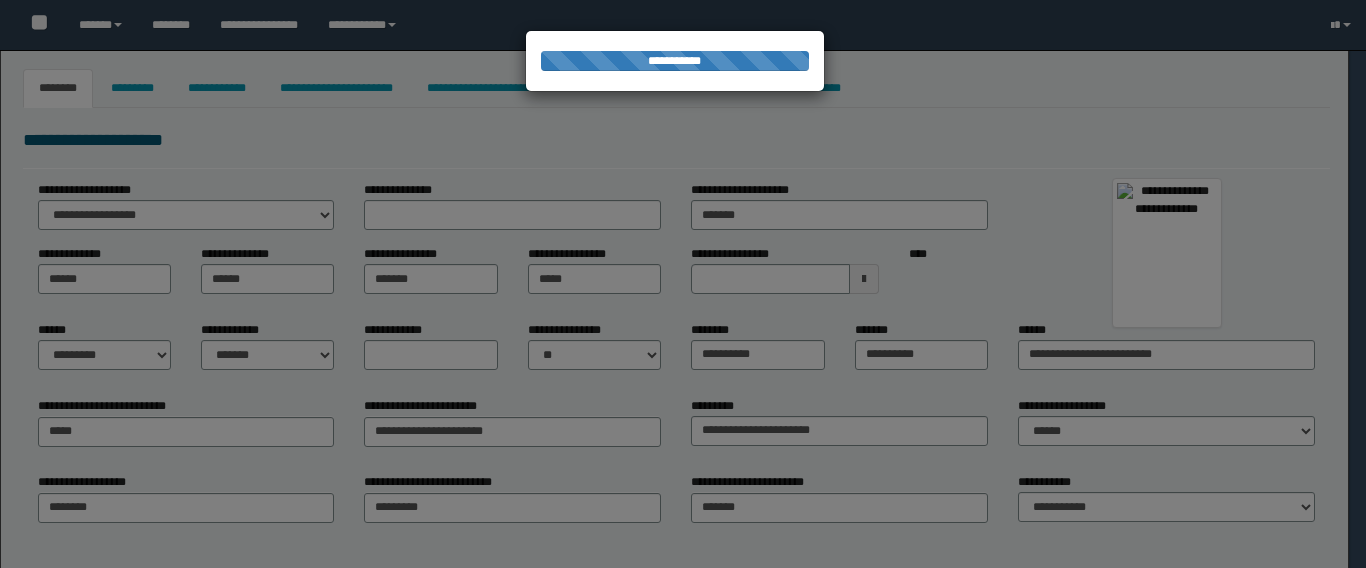select on "*" 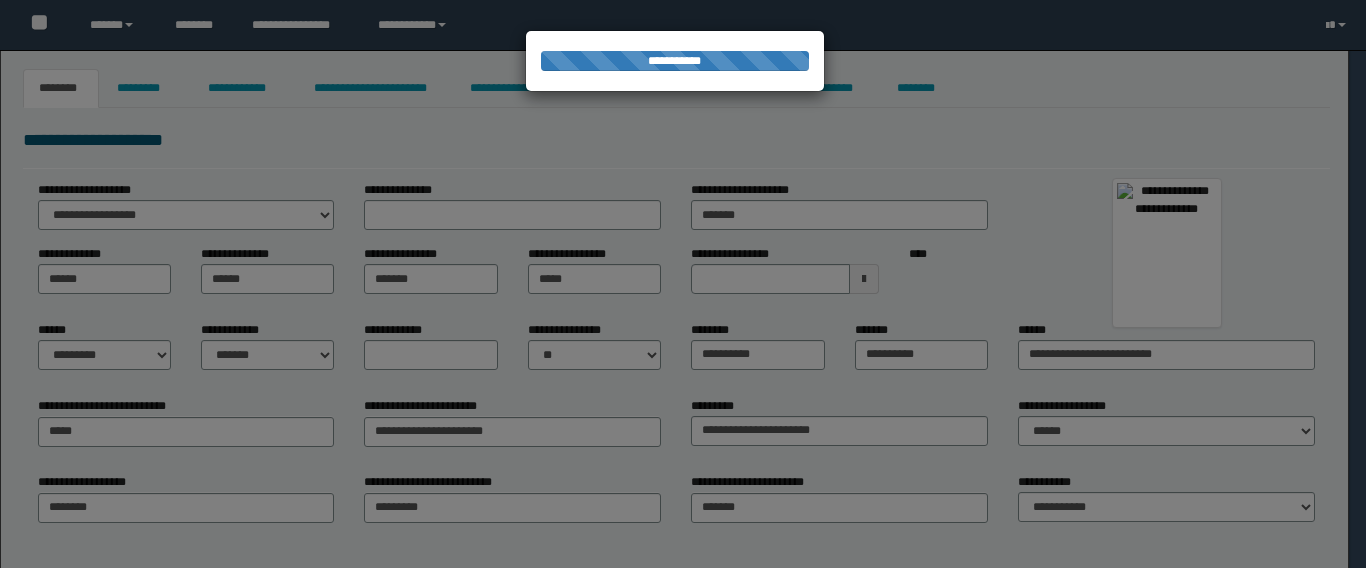 scroll, scrollTop: 0, scrollLeft: 0, axis: both 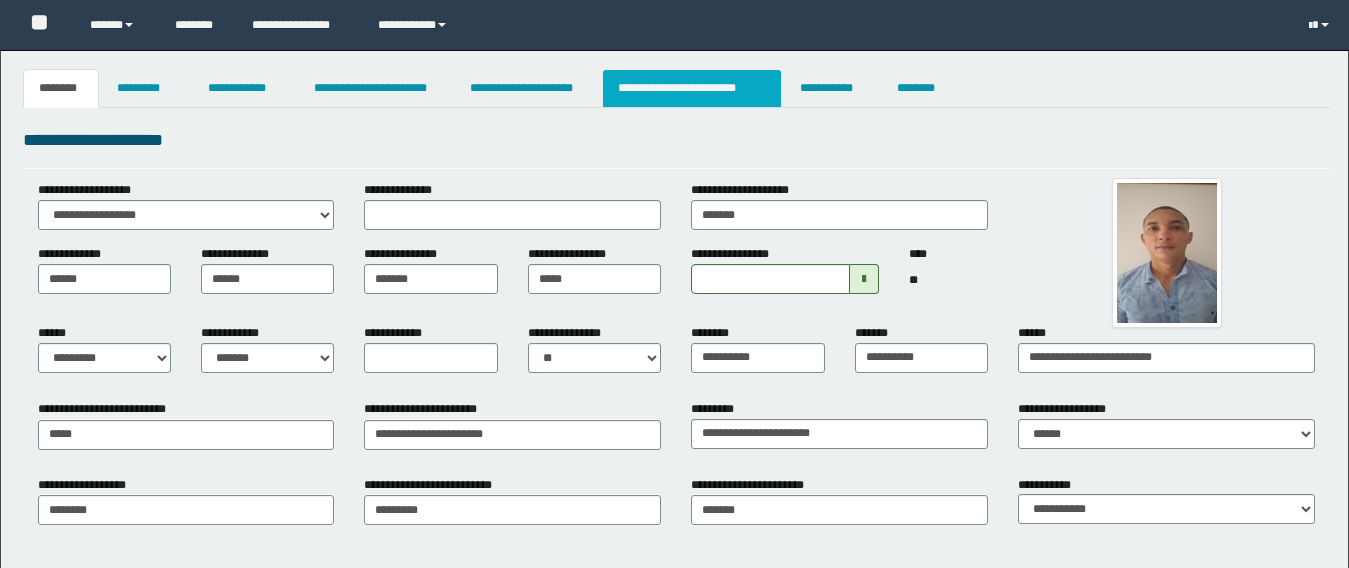 click on "**********" at bounding box center [692, 88] 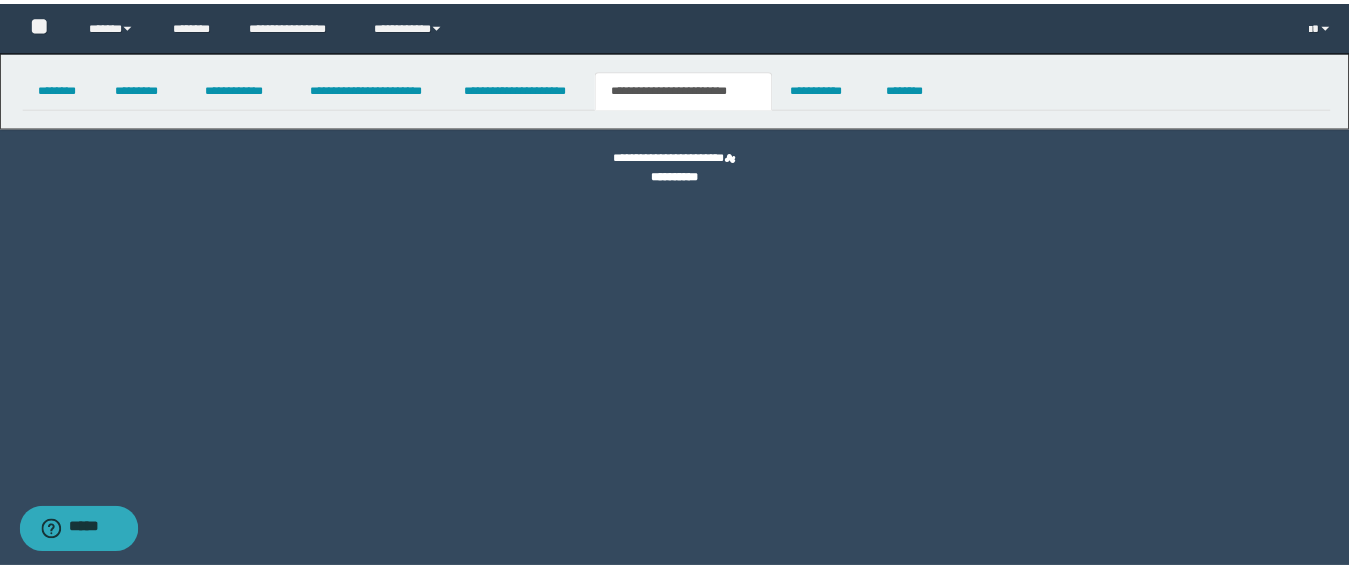 scroll, scrollTop: 0, scrollLeft: 0, axis: both 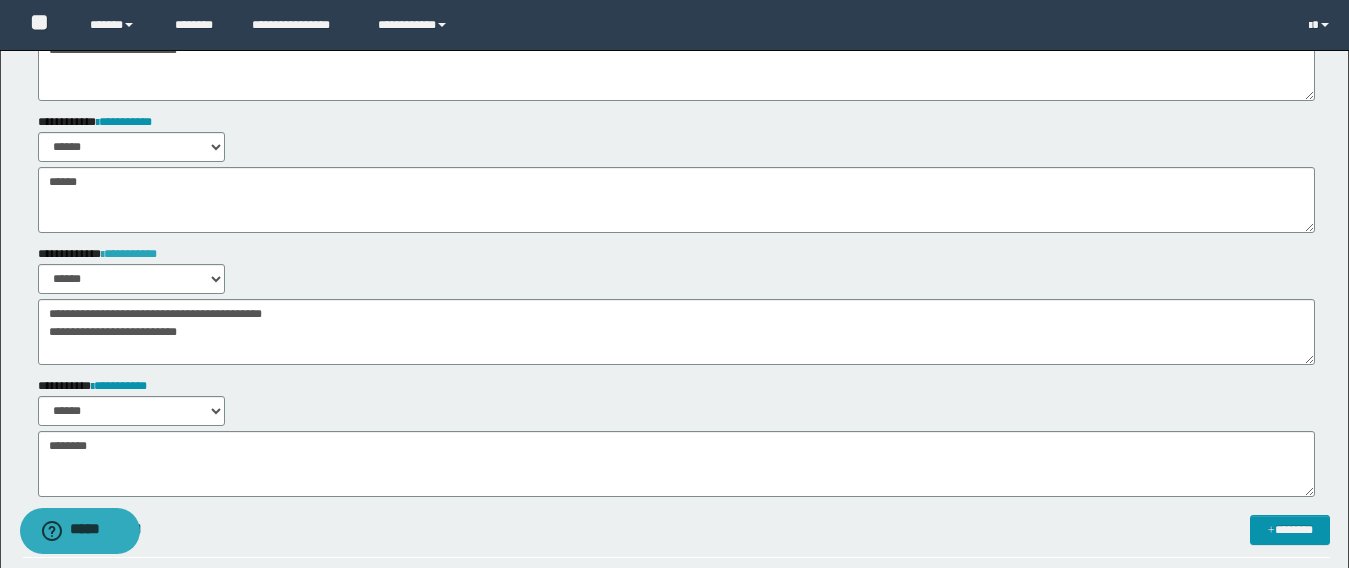 click on "**********" at bounding box center [129, 254] 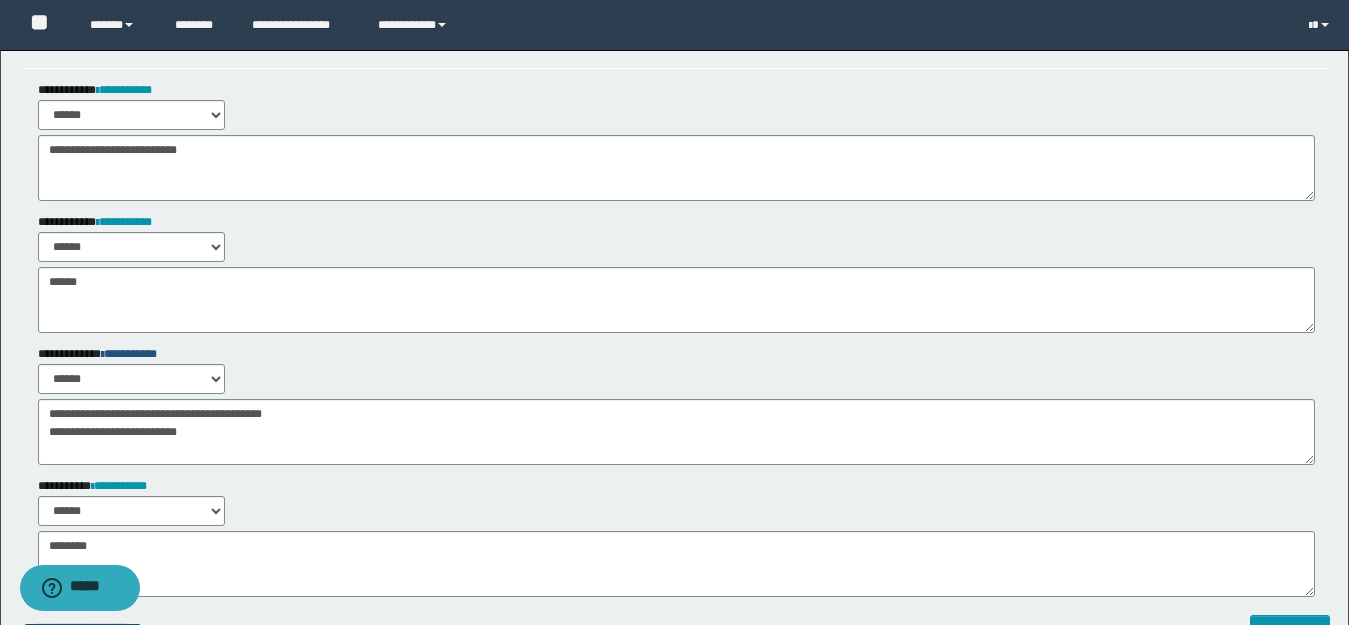 scroll, scrollTop: 200, scrollLeft: 0, axis: vertical 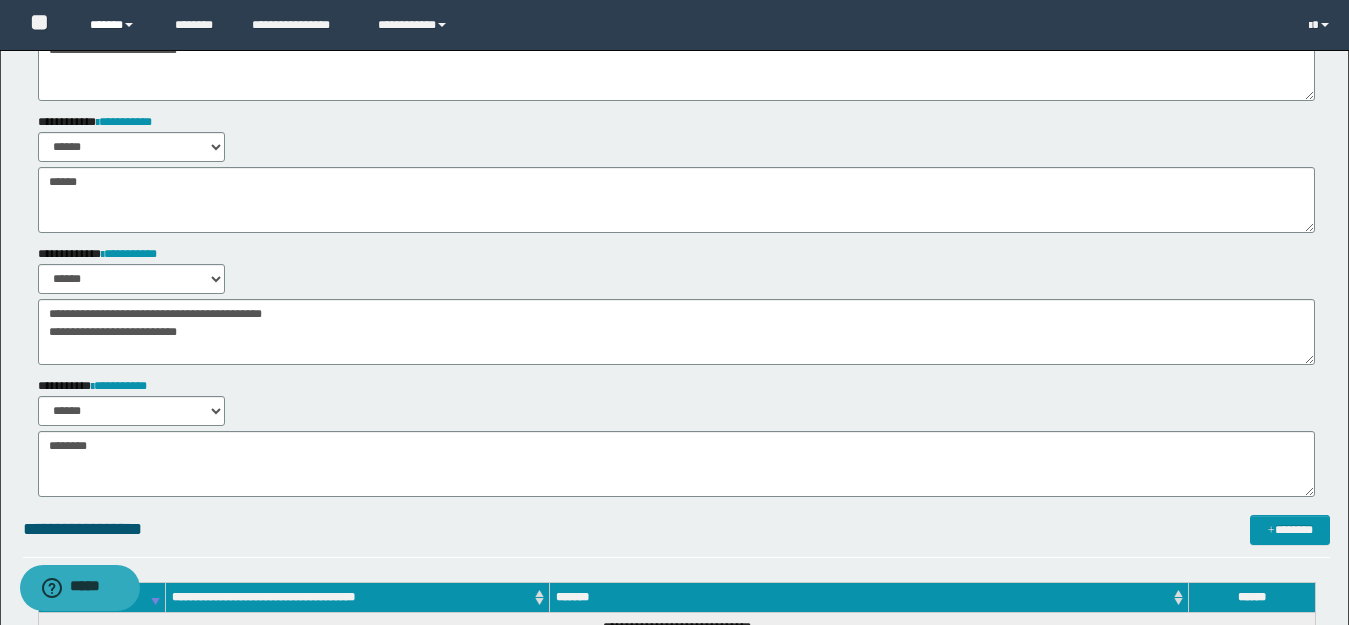 click on "******" at bounding box center [117, 25] 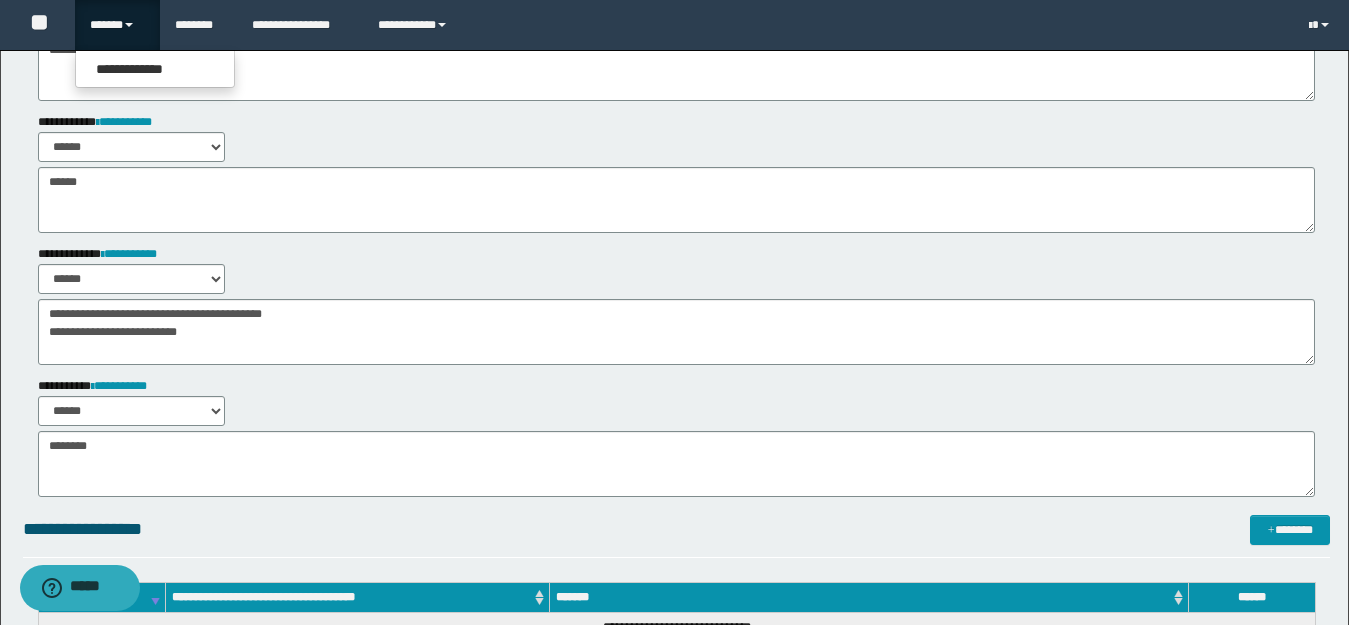 scroll, scrollTop: 0, scrollLeft: 0, axis: both 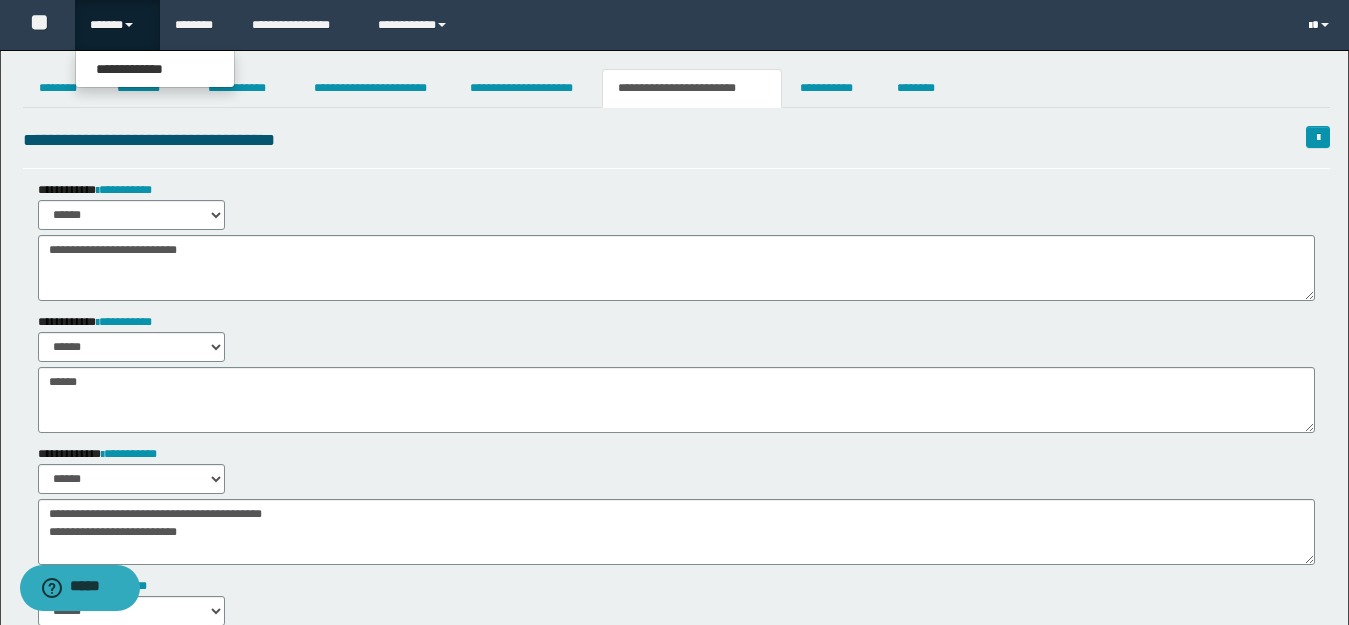 click at bounding box center [1321, 25] 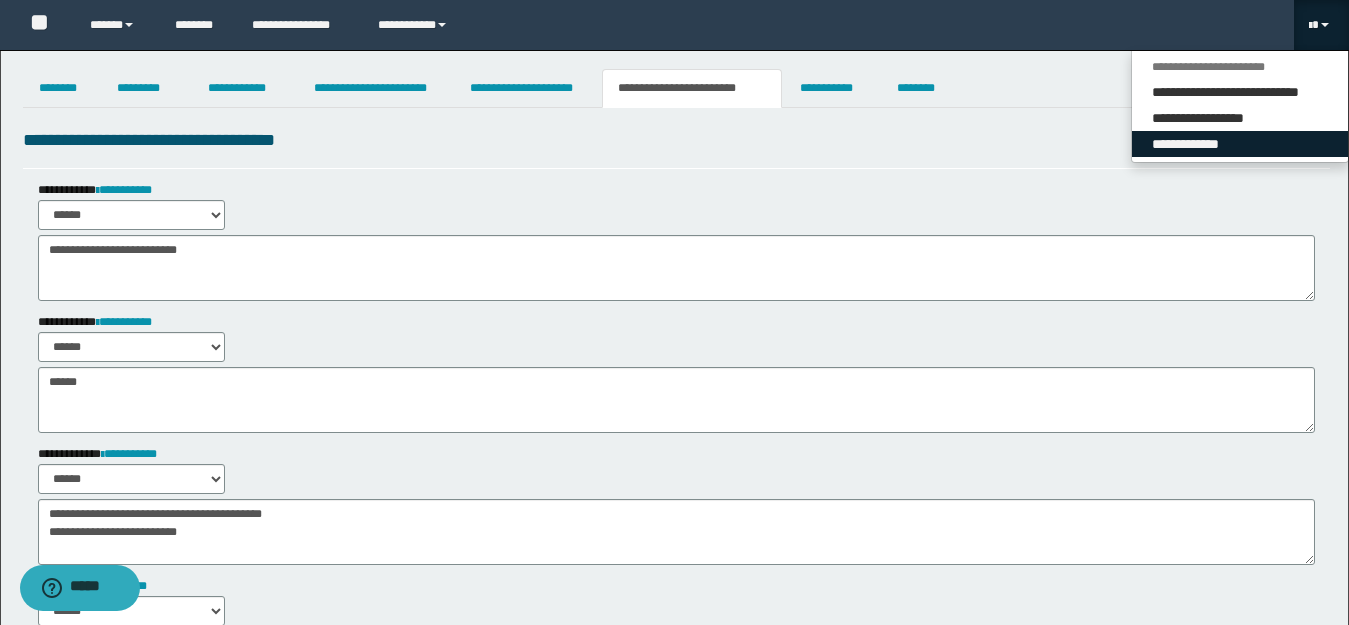 click on "**********" at bounding box center [1240, 144] 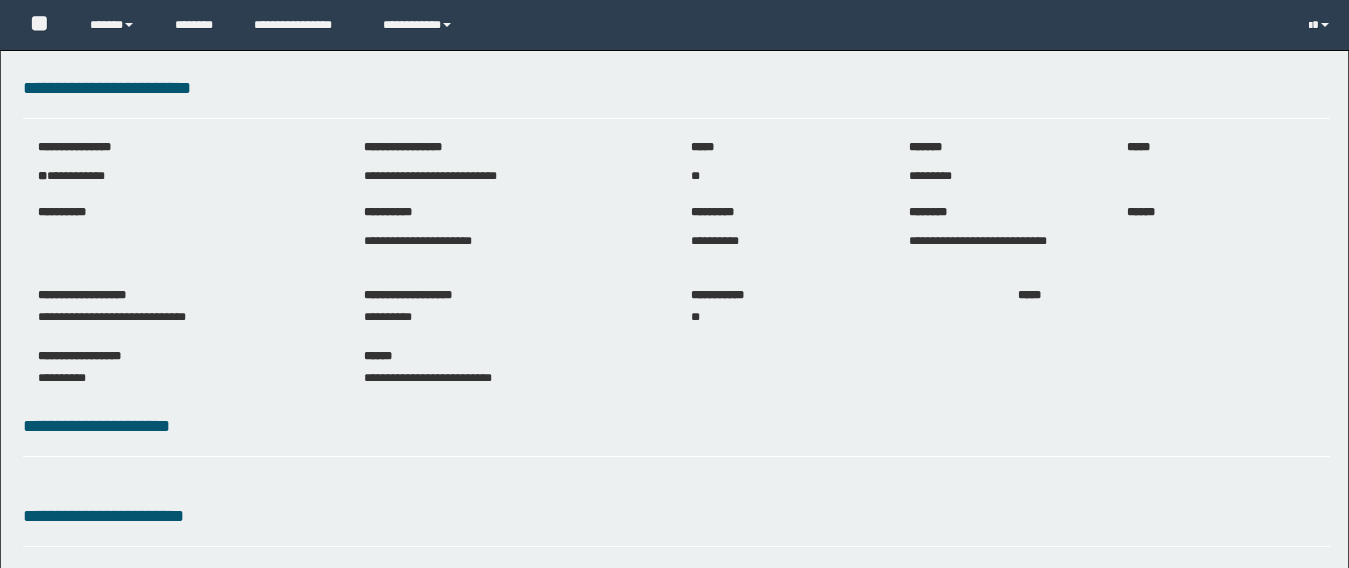 scroll, scrollTop: 0, scrollLeft: 0, axis: both 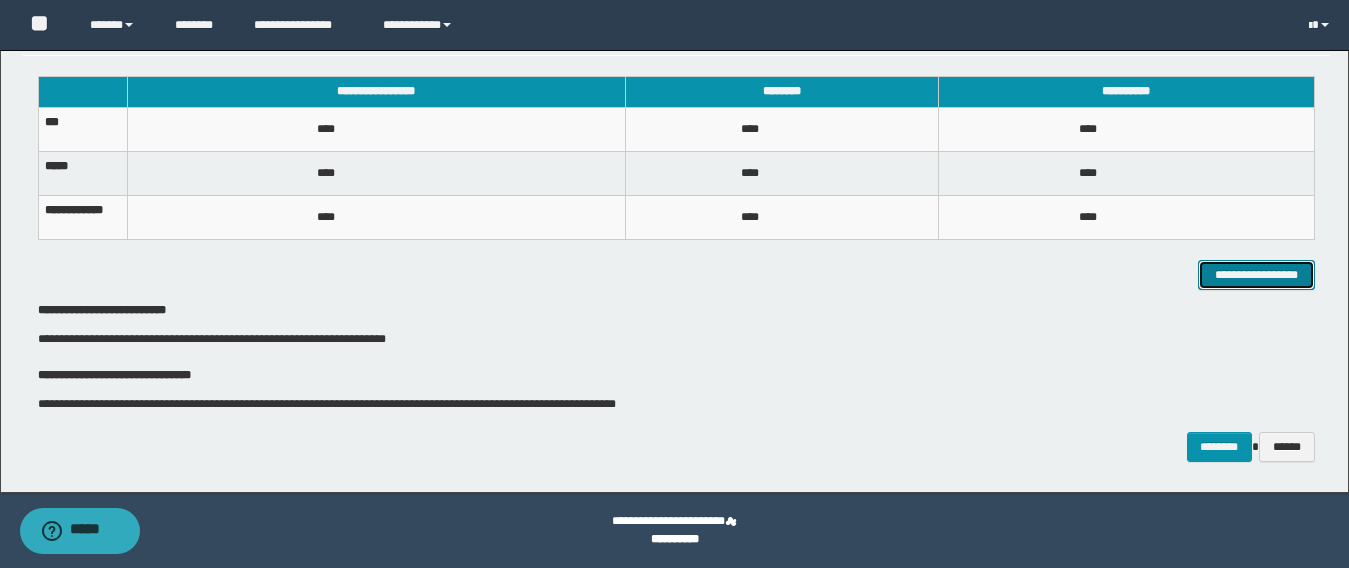 click on "**********" at bounding box center (1256, 275) 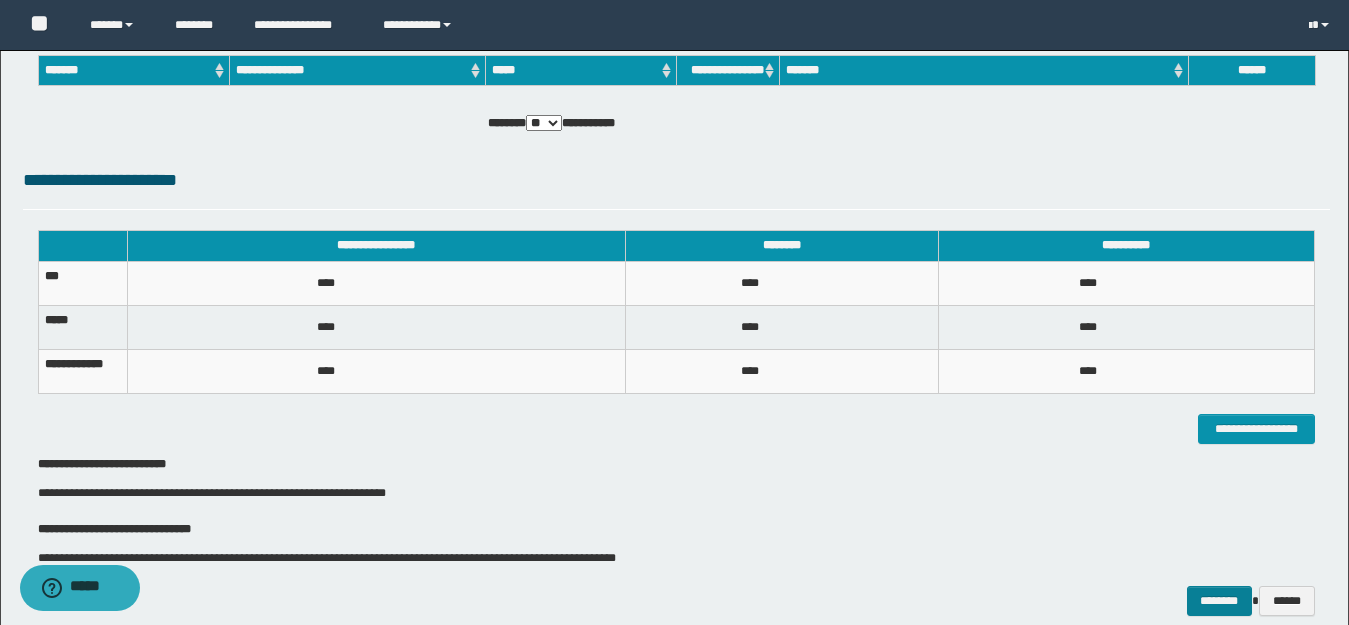 scroll, scrollTop: 1597, scrollLeft: 0, axis: vertical 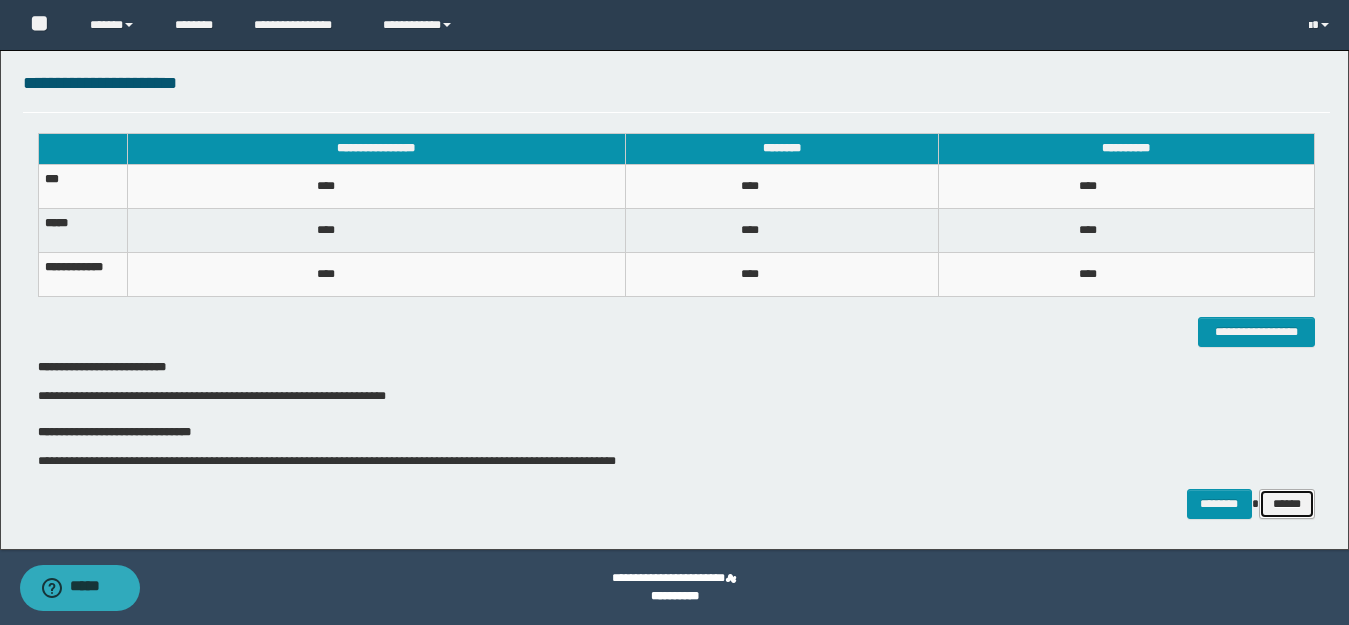 click on "******" at bounding box center (1287, 504) 